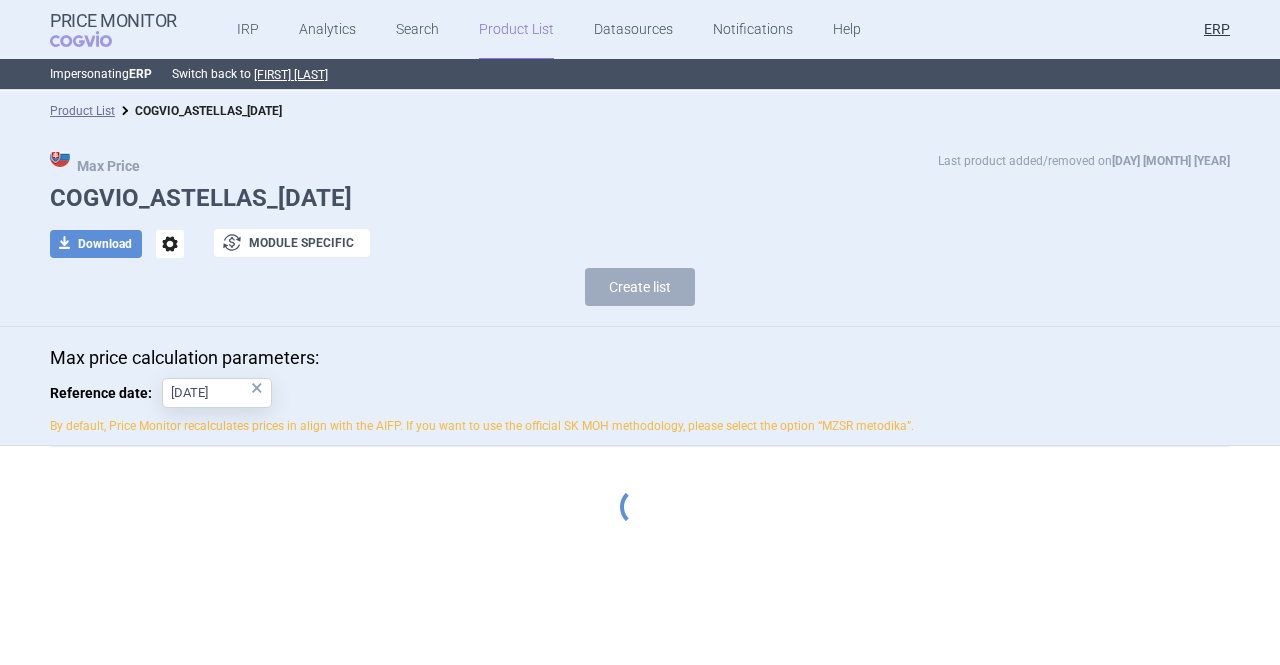 scroll, scrollTop: 0, scrollLeft: 0, axis: both 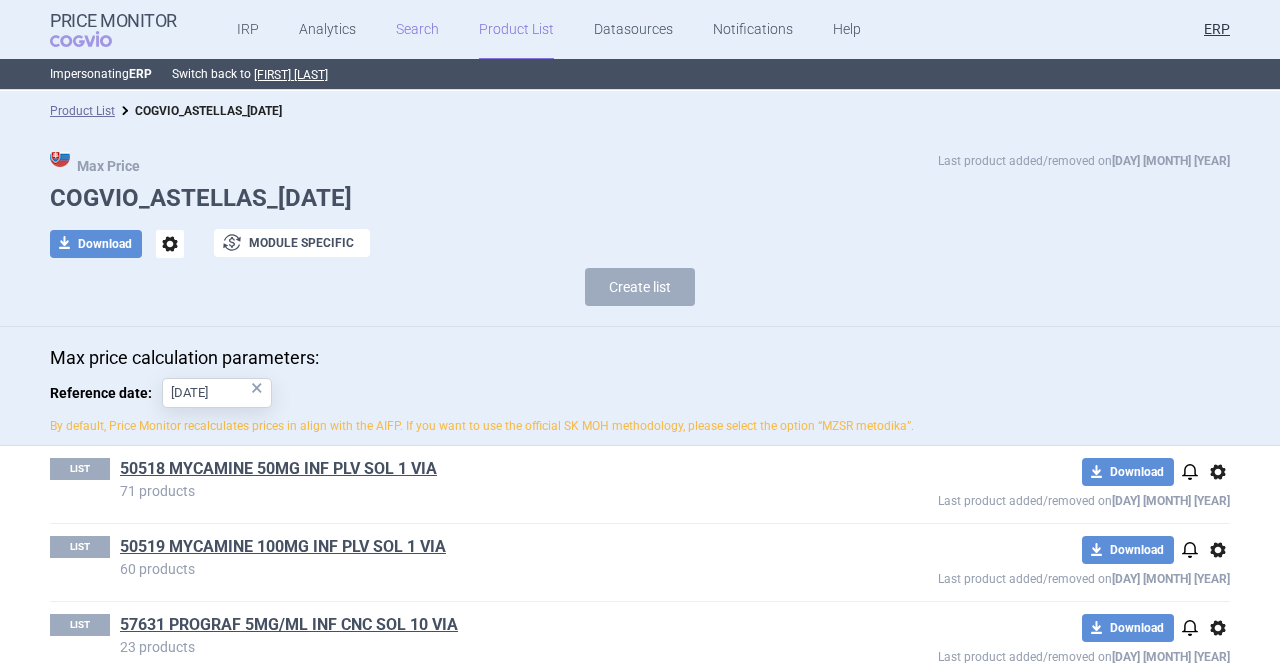 click on "Search" at bounding box center (417, 30) 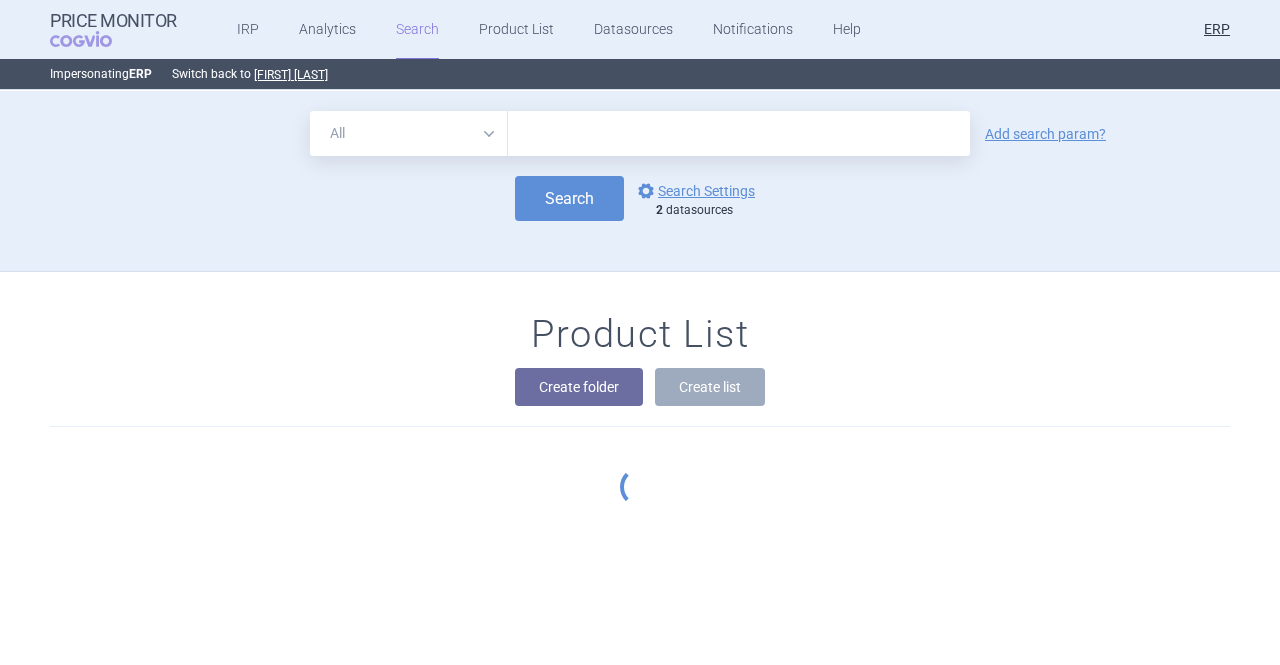 click at bounding box center (739, 133) 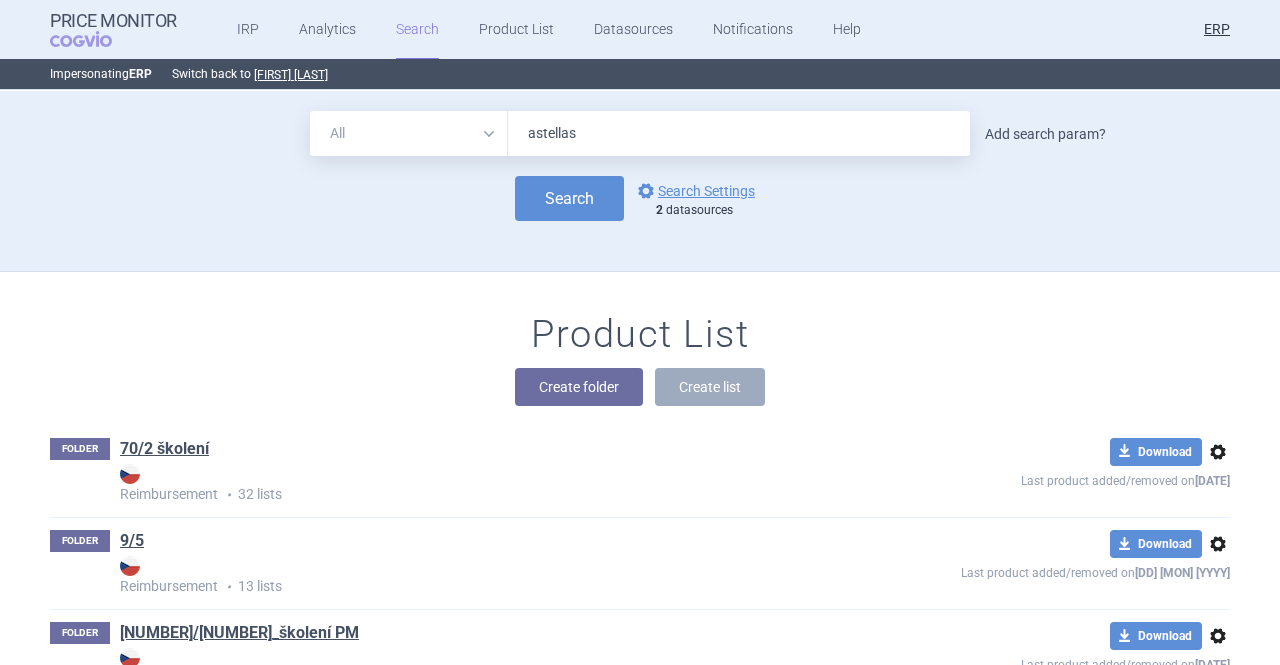 type on "astellas" 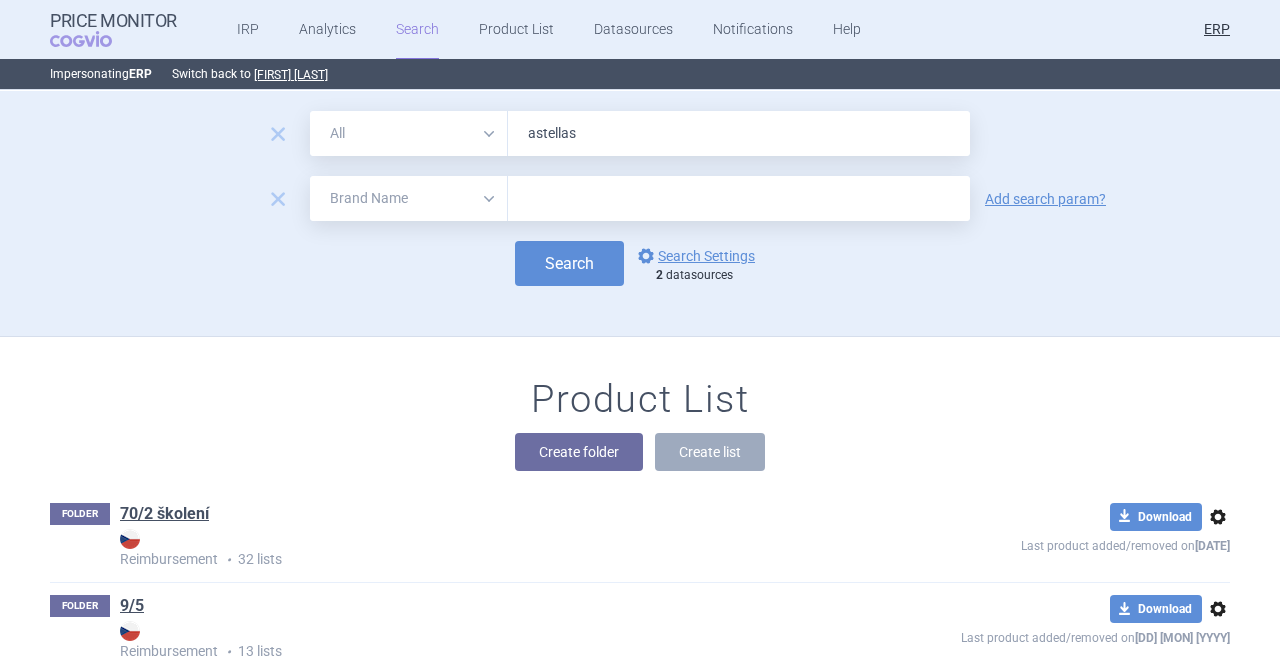click on "All Brand Name ATC Company Active Substance Country Newer than" at bounding box center (409, 133) 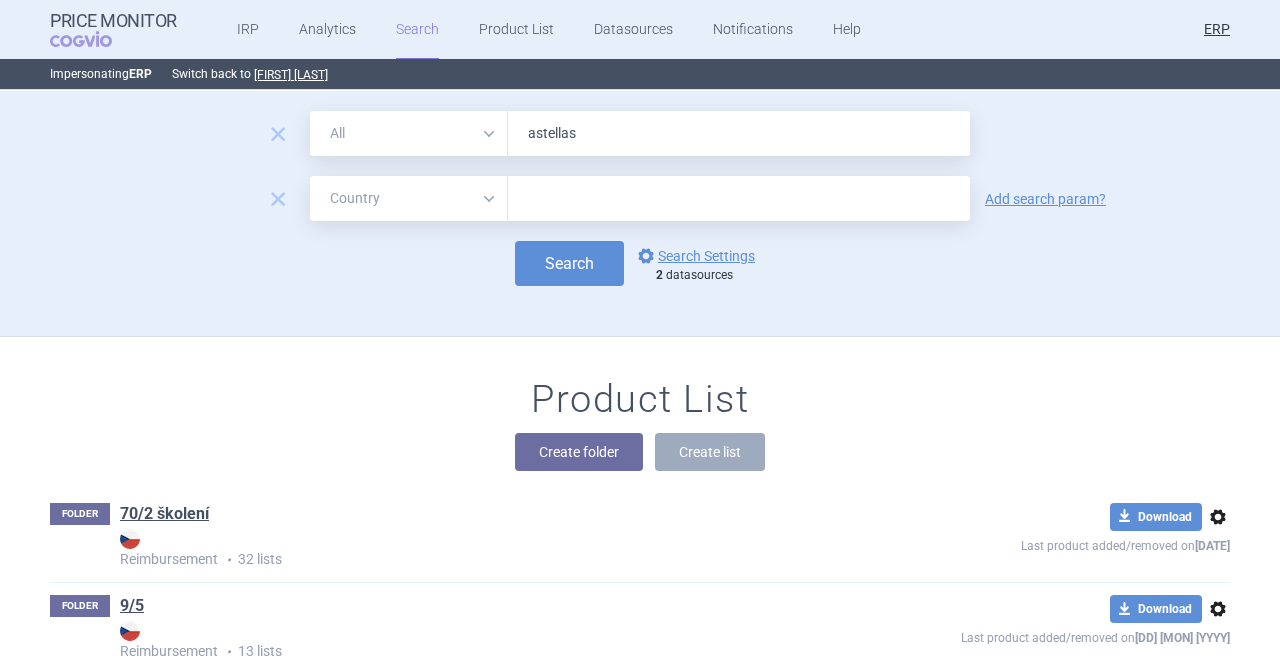 click on "All Brand Name ATC Company Active Substance Country Newer than" at bounding box center (409, 133) 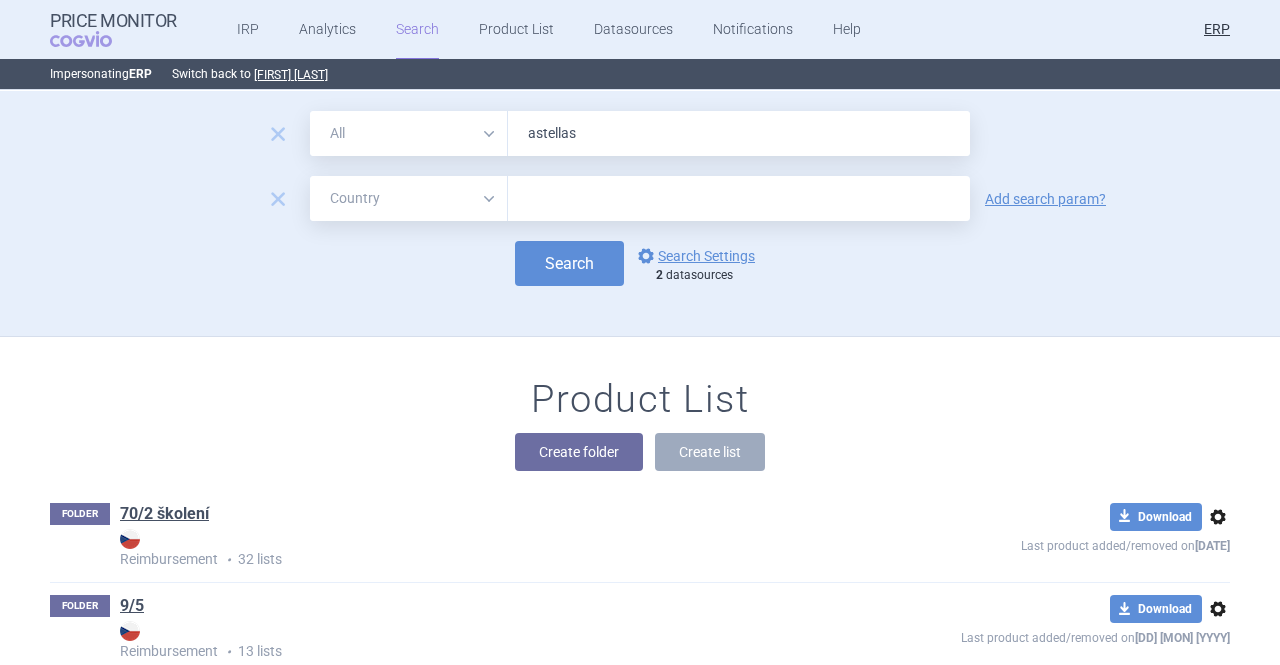 click at bounding box center [739, 198] 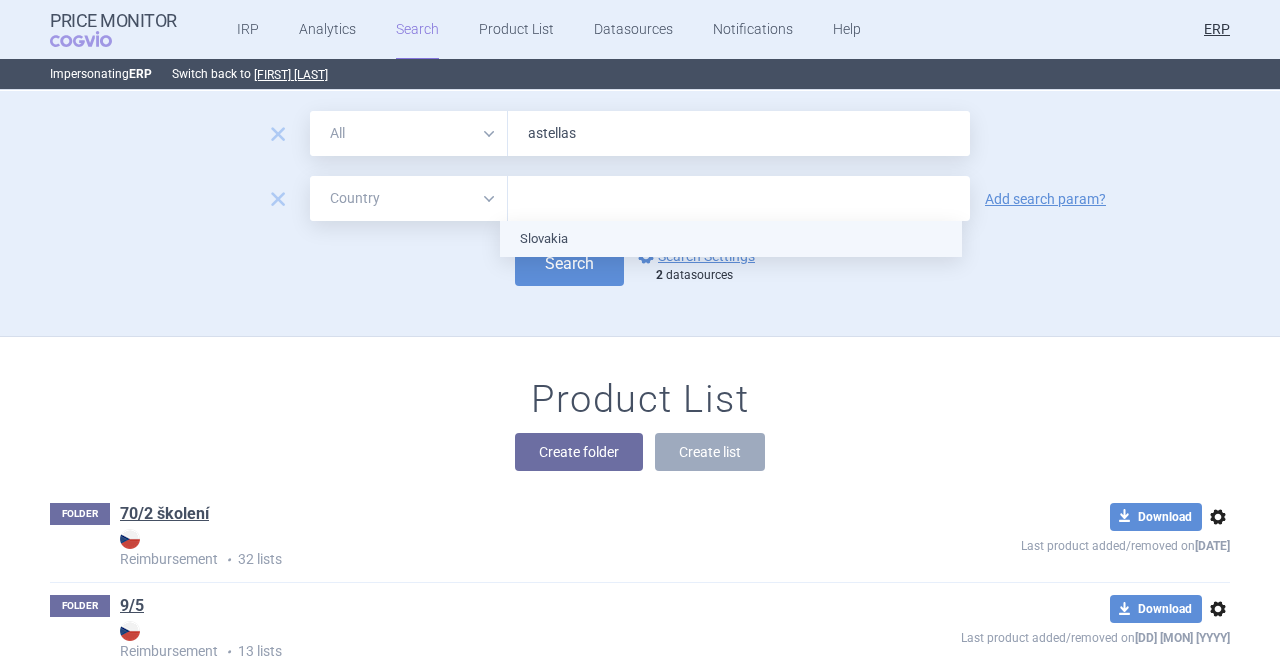click on "Slovakia" at bounding box center [731, 239] 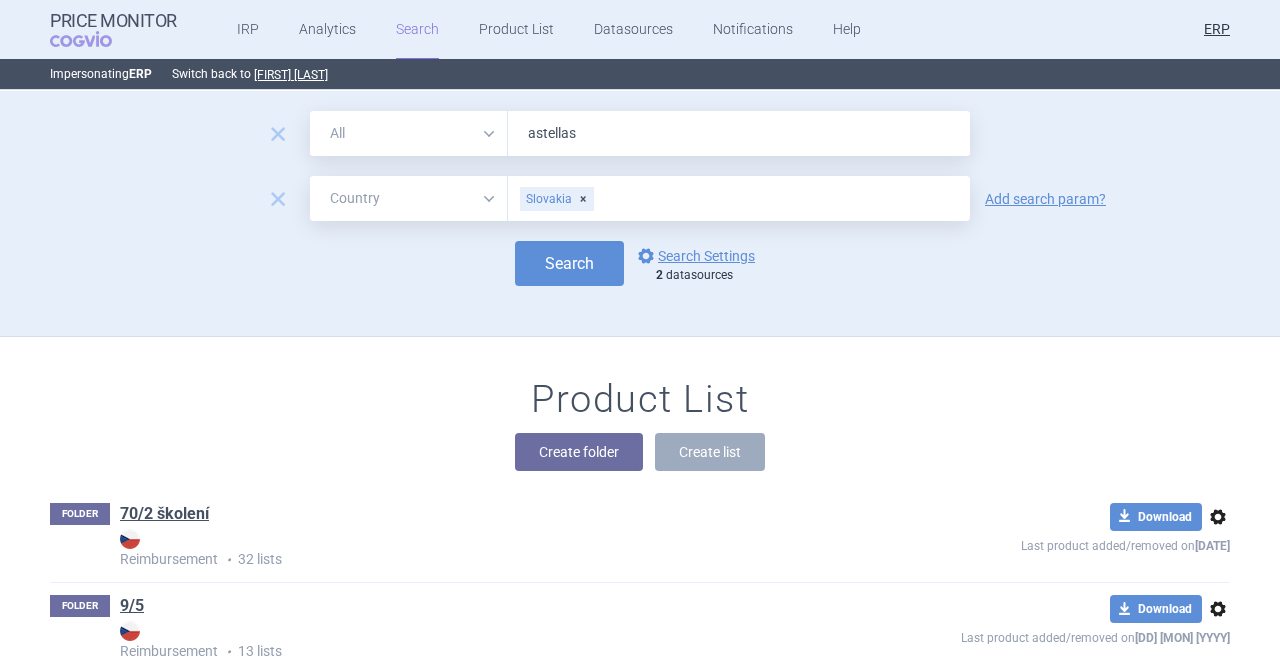 click on "Search options Search Settings [NUMBER] datasources" at bounding box center (640, 263) 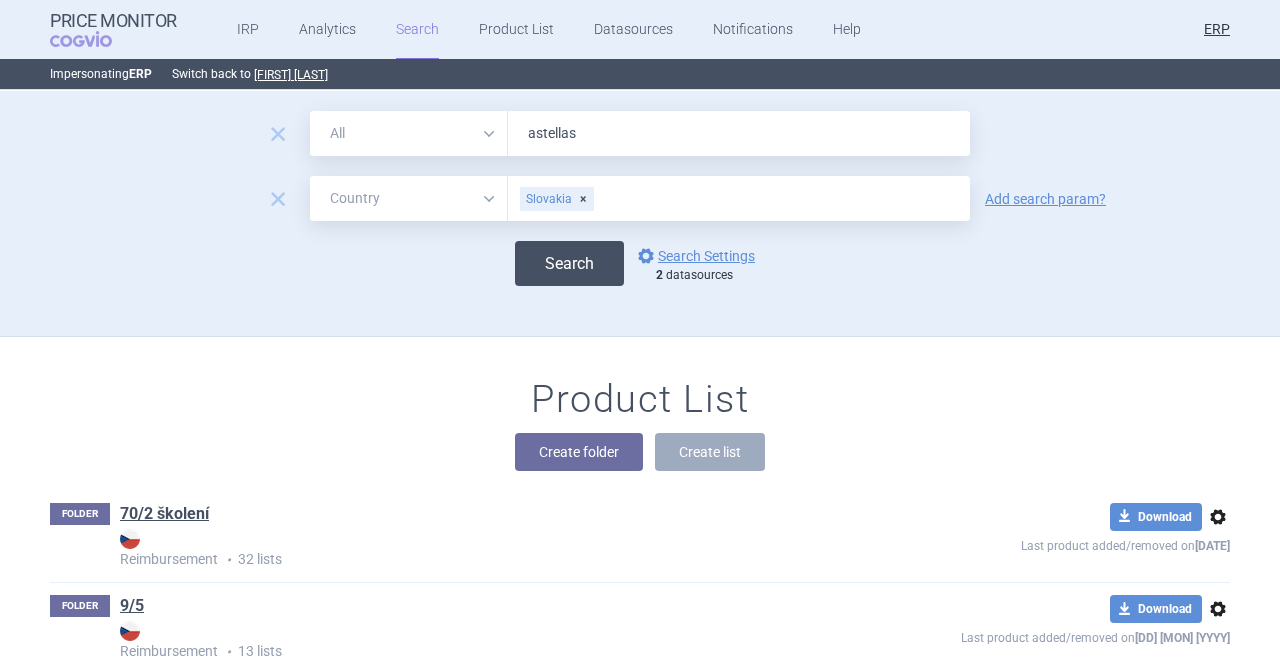click on "Search" at bounding box center (569, 263) 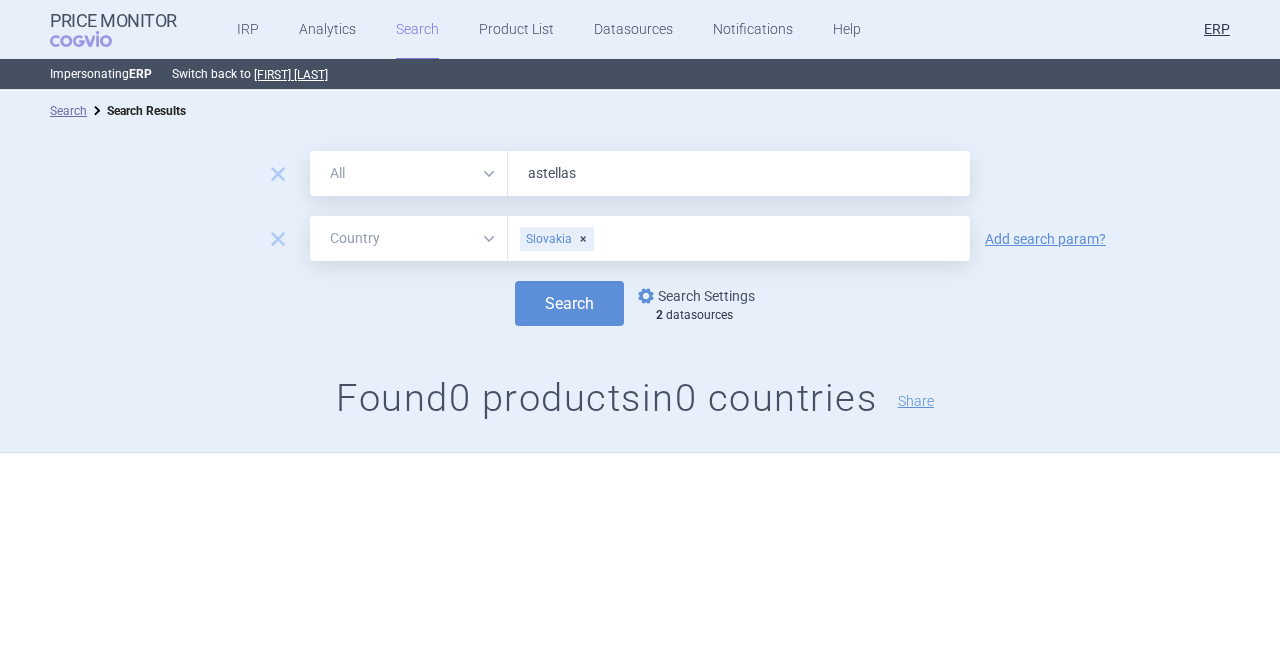 click on "options Search Settings" at bounding box center [694, 296] 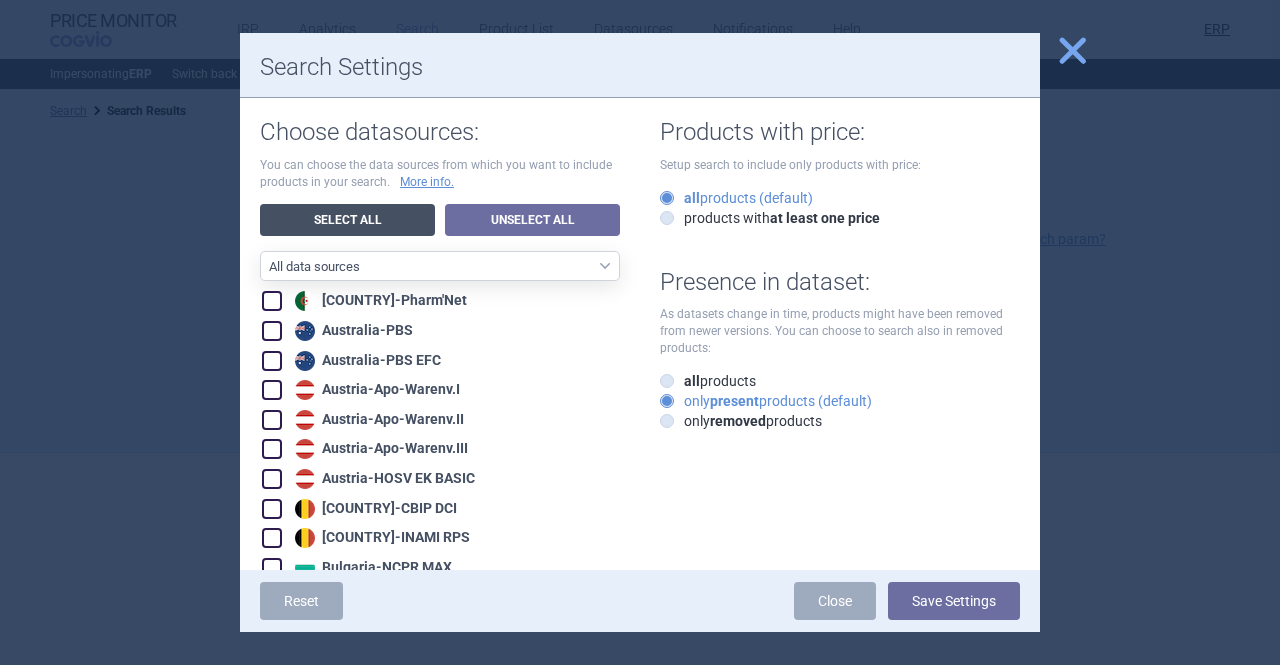click on "Select All" at bounding box center [347, 220] 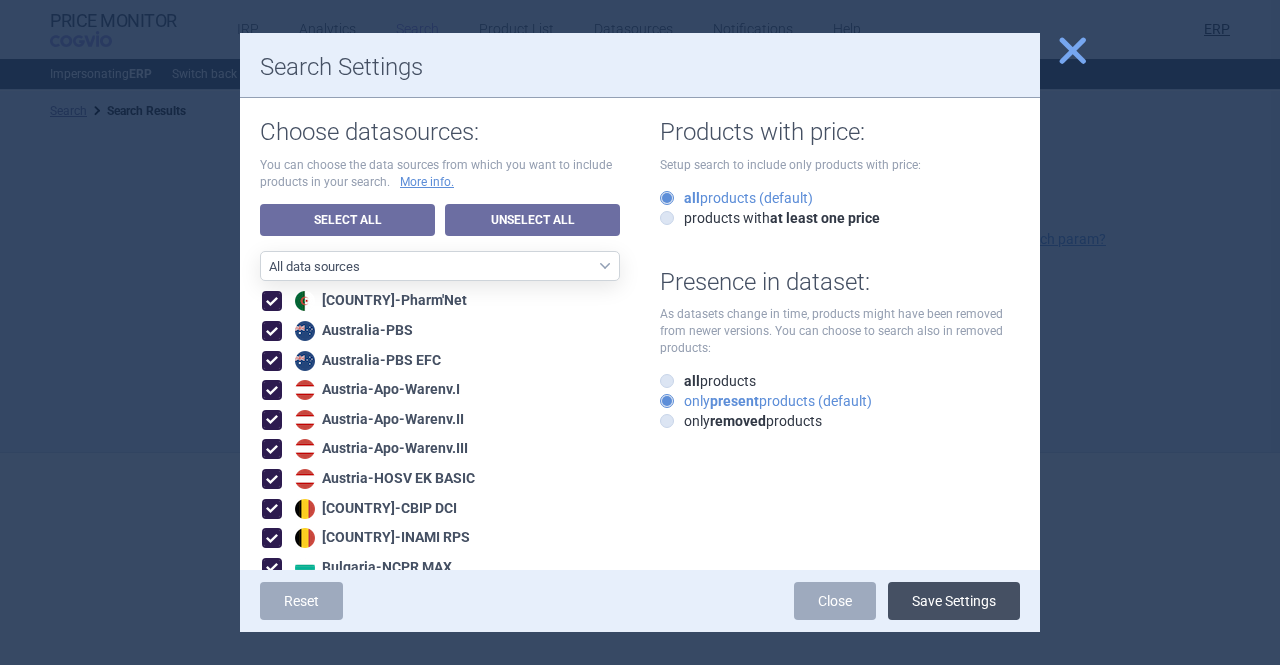 click on "Save Settings" at bounding box center (954, 601) 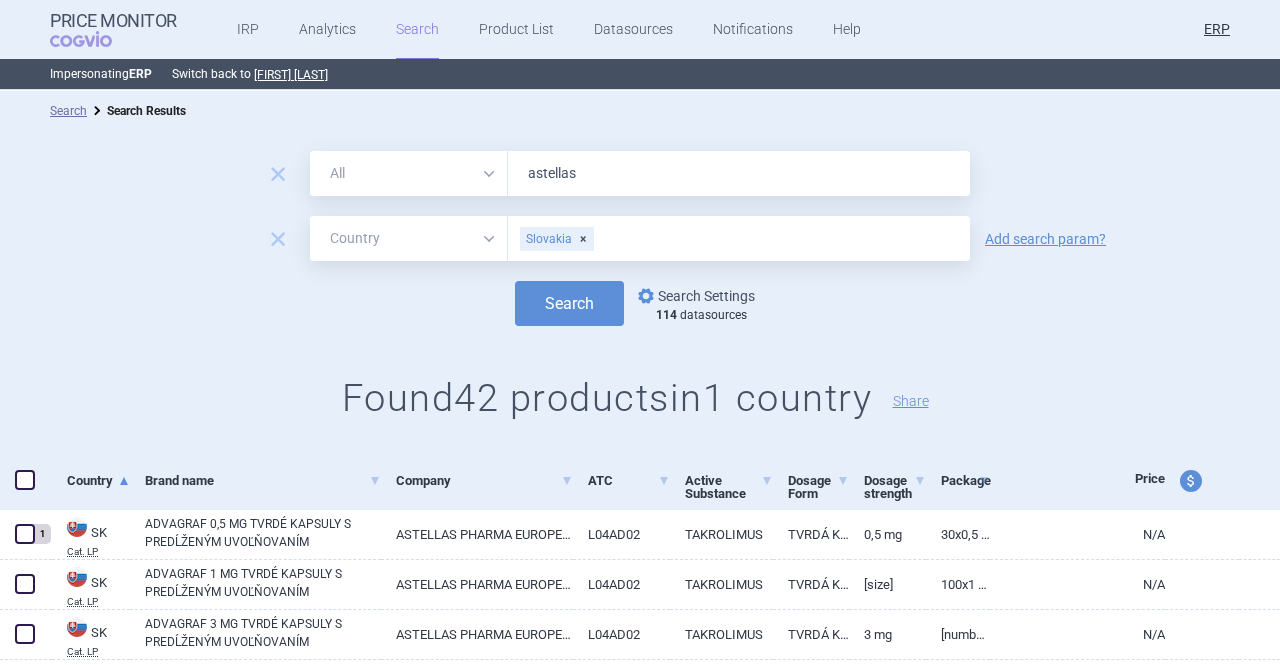 click on "options Search Settings" at bounding box center (694, 296) 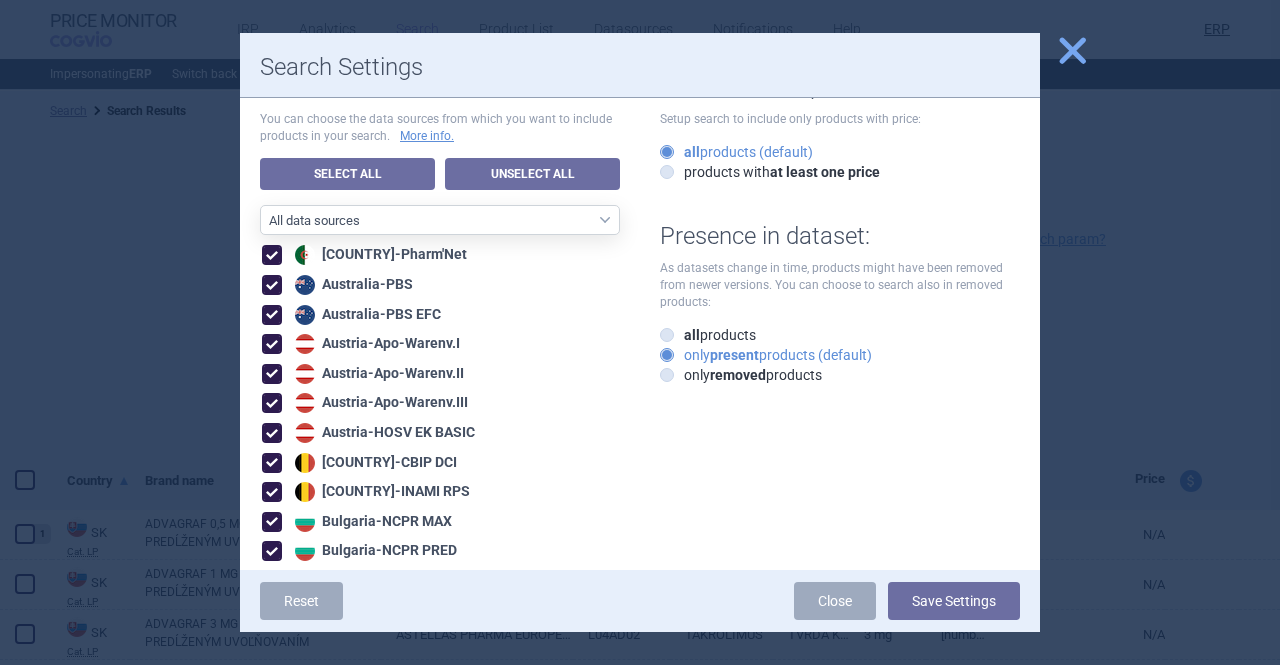 scroll, scrollTop: 0, scrollLeft: 0, axis: both 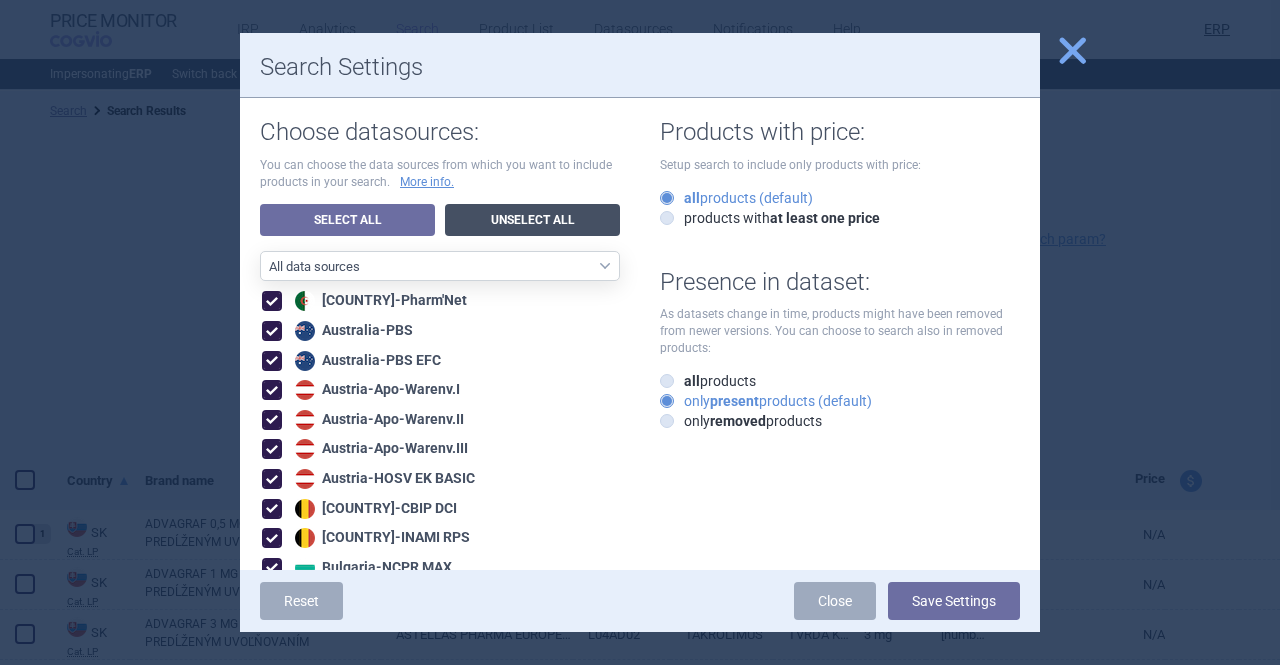click on "Unselect All" at bounding box center (532, 220) 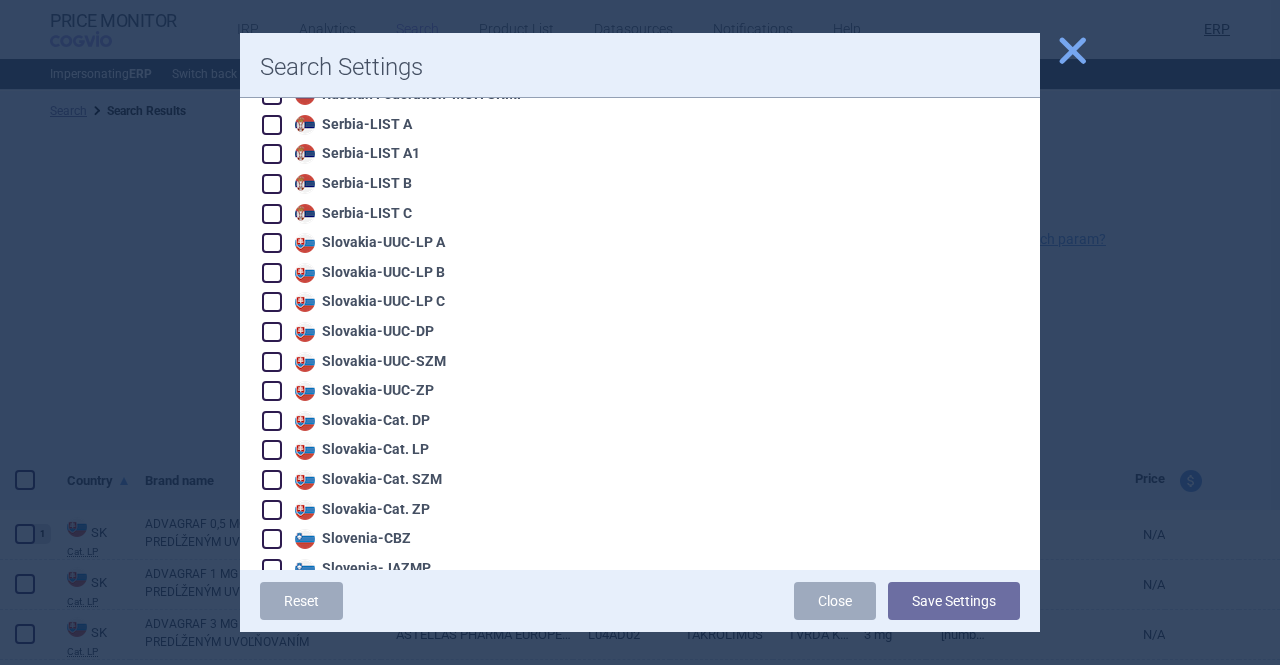 scroll, scrollTop: 3004, scrollLeft: 0, axis: vertical 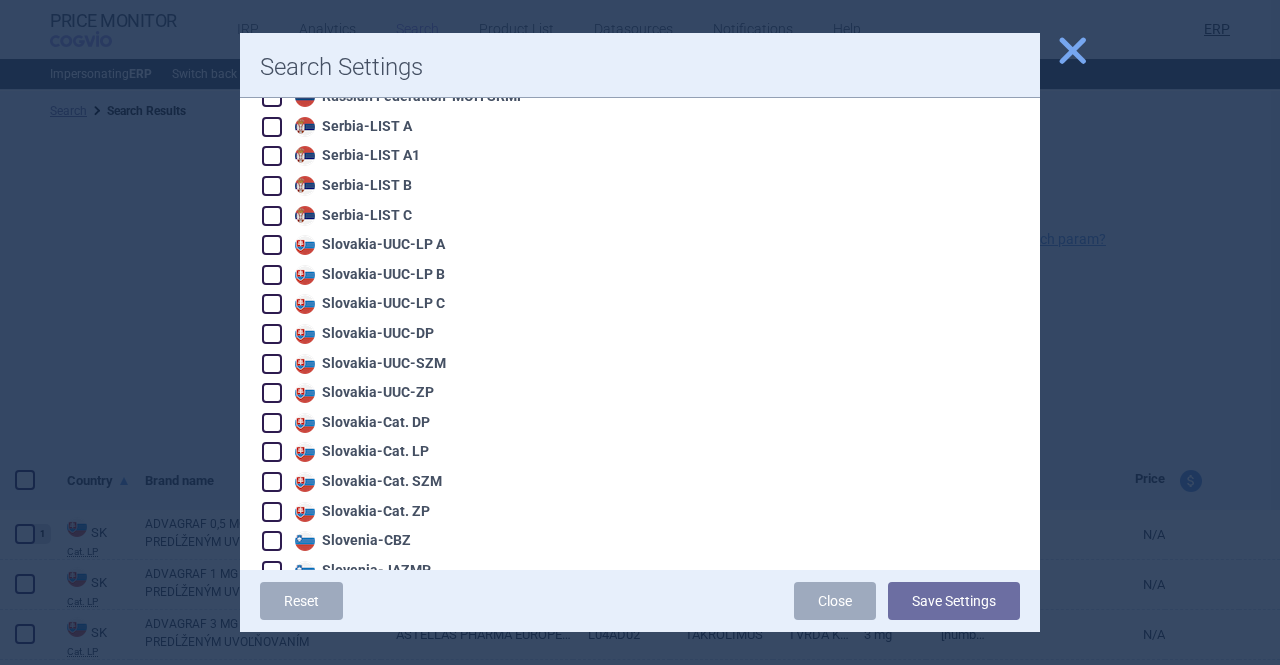 click at bounding box center (272, 245) 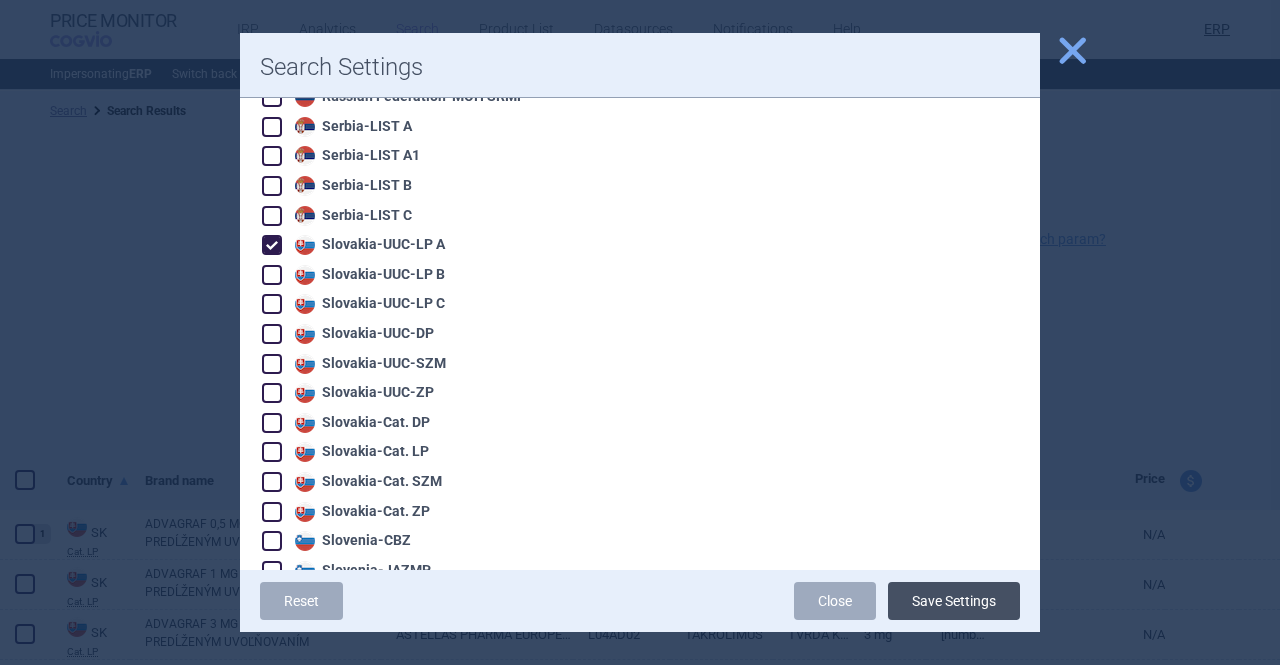 click on "Save Settings" at bounding box center [954, 601] 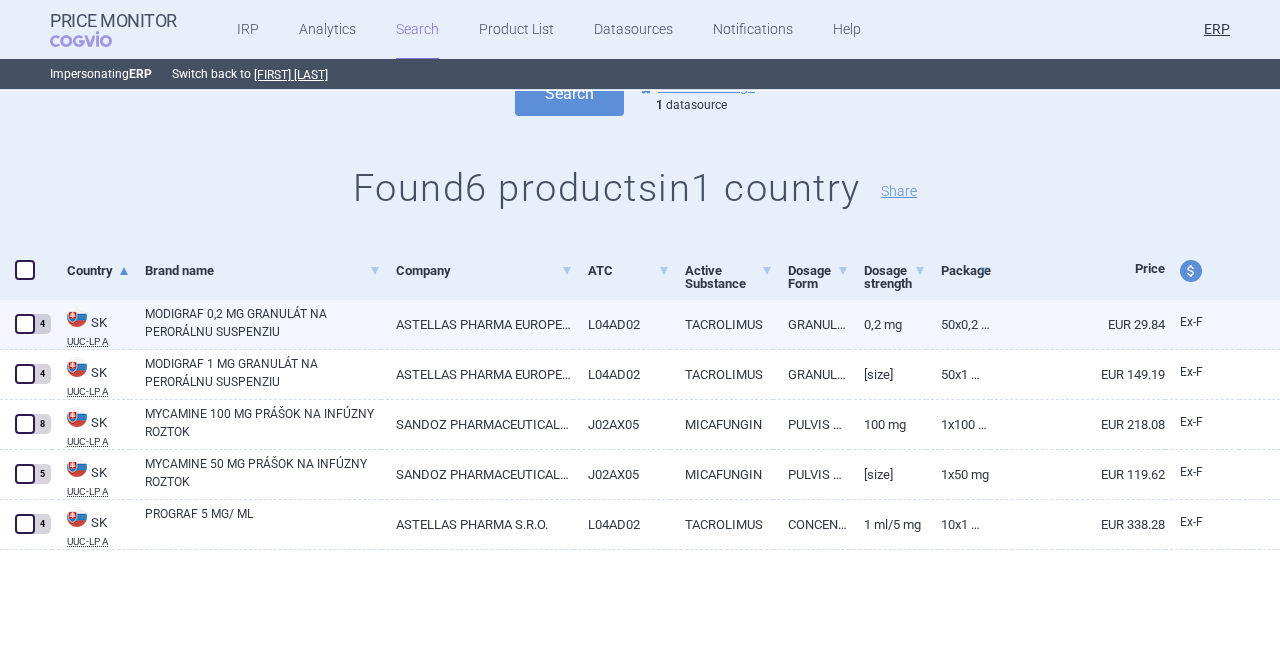 scroll, scrollTop: 0, scrollLeft: 0, axis: both 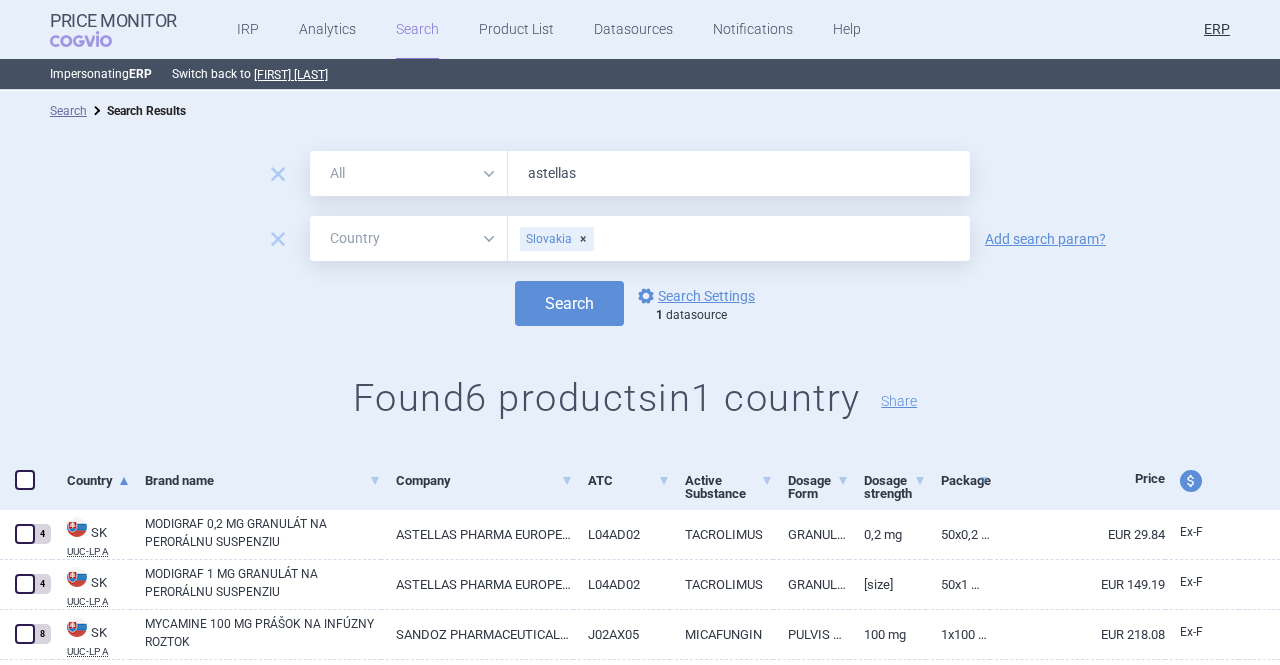drag, startPoint x: 572, startPoint y: 167, endPoint x: 457, endPoint y: 151, distance: 116.10771 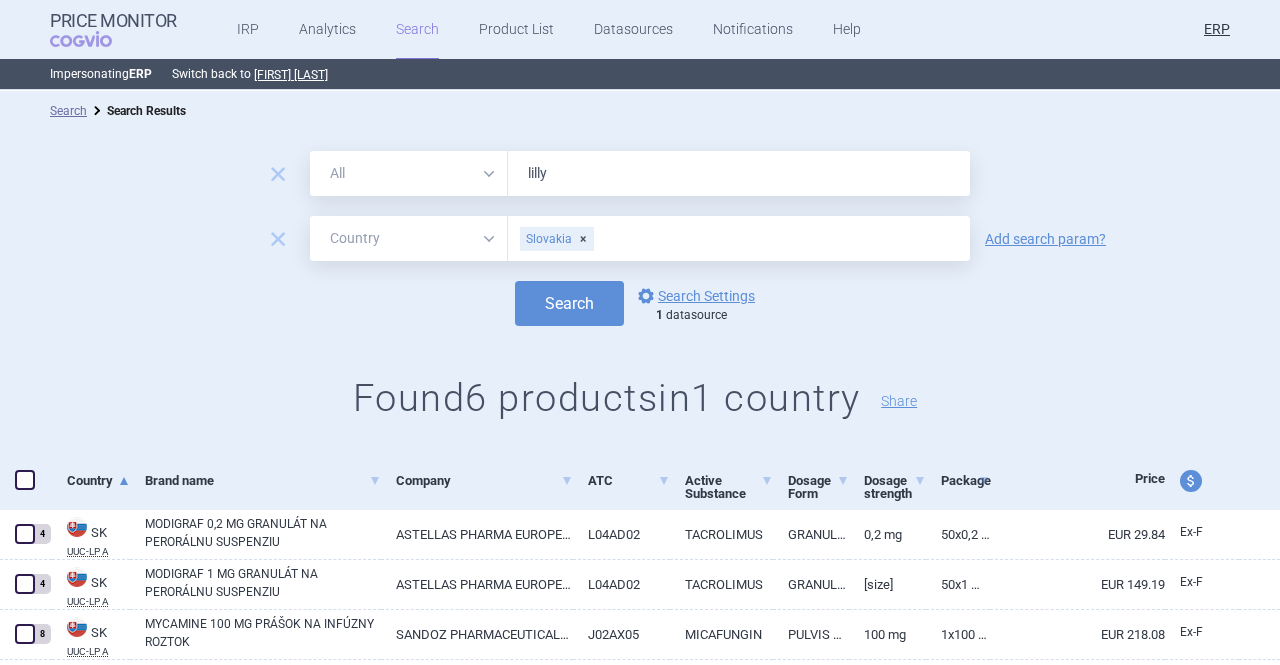 click on "Search" at bounding box center (569, 303) 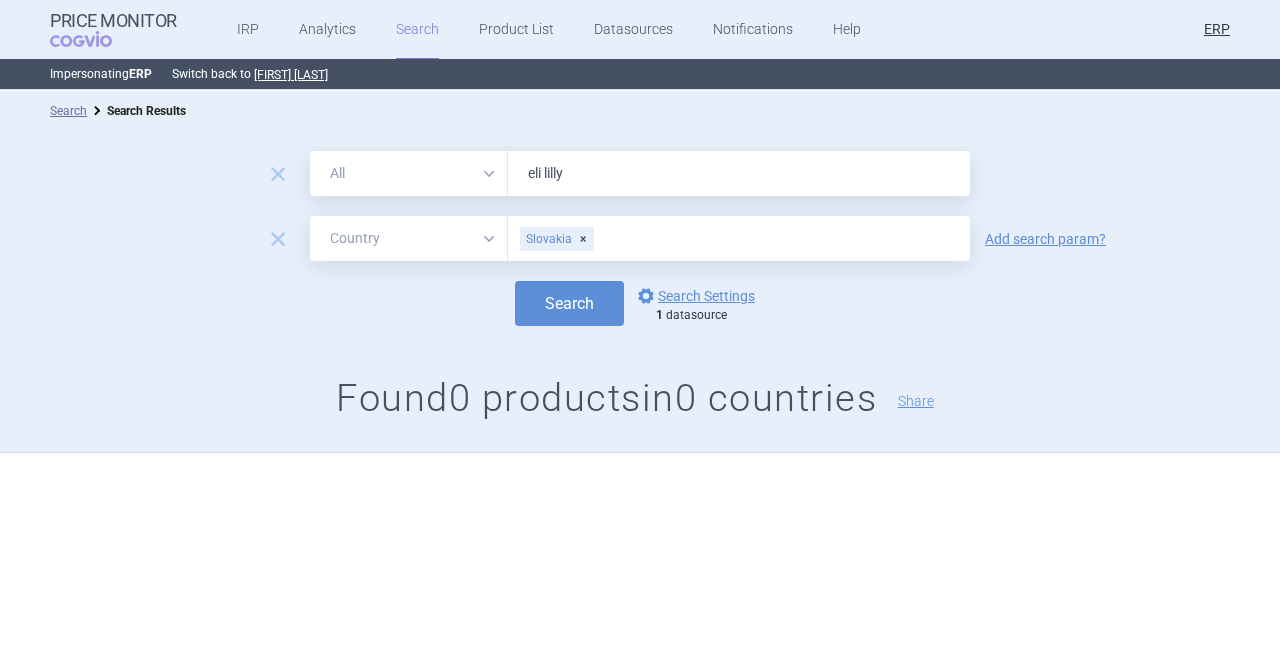 click on "Search" at bounding box center [569, 303] 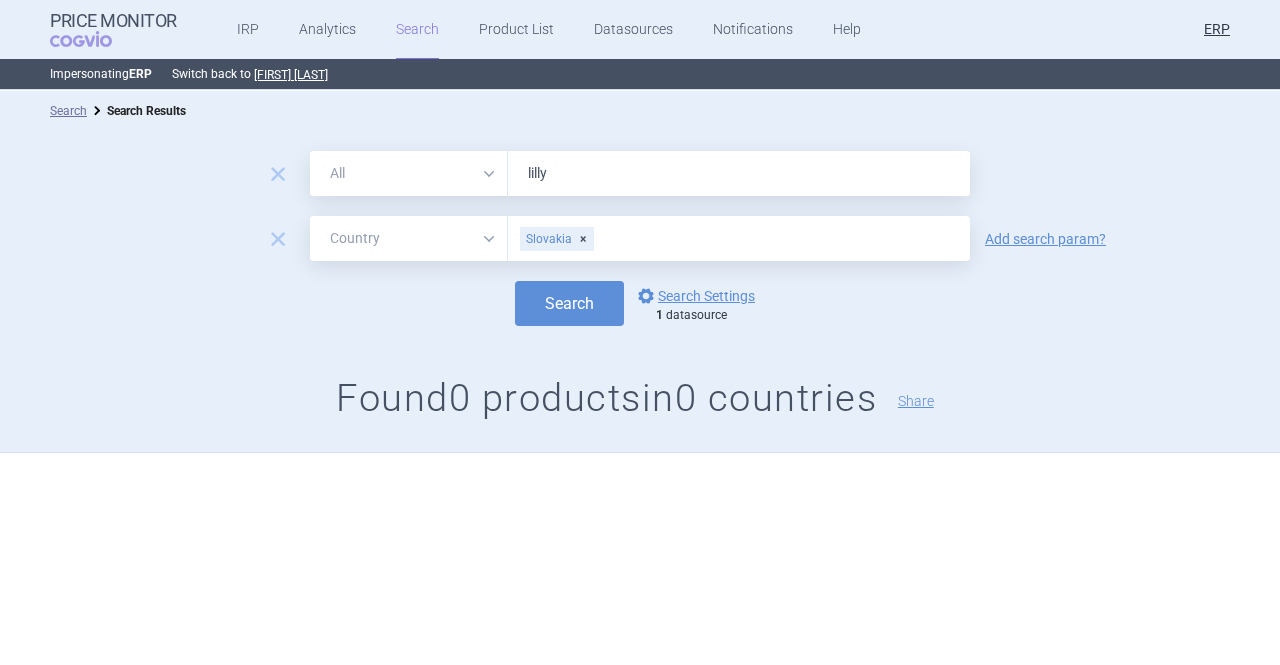 type on "lilly" 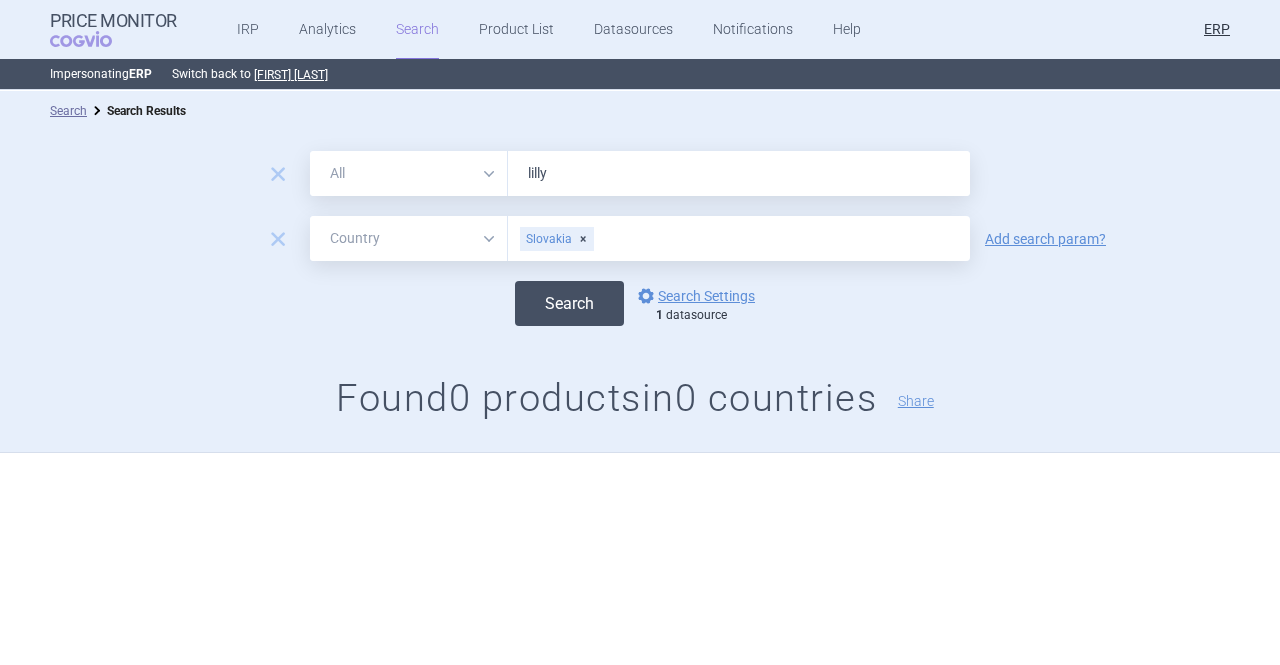 click on "Search" at bounding box center (569, 303) 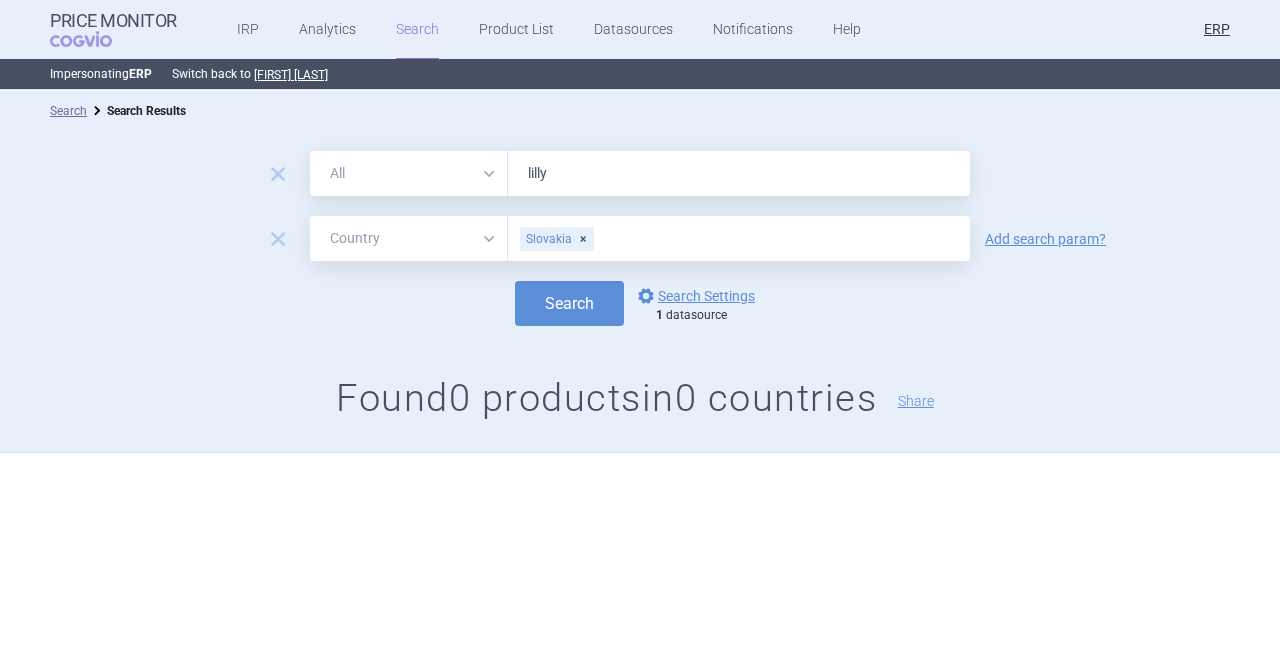 click on "lilly" at bounding box center [739, 173] 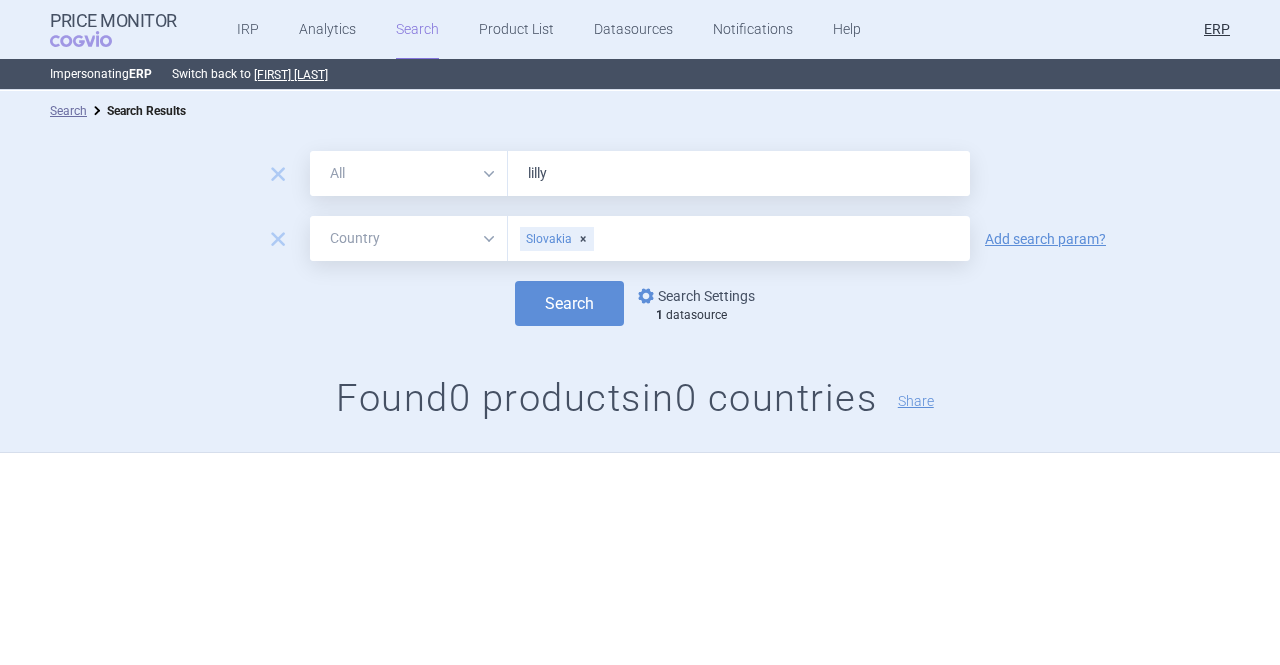 click on "options Search Settings" at bounding box center [694, 296] 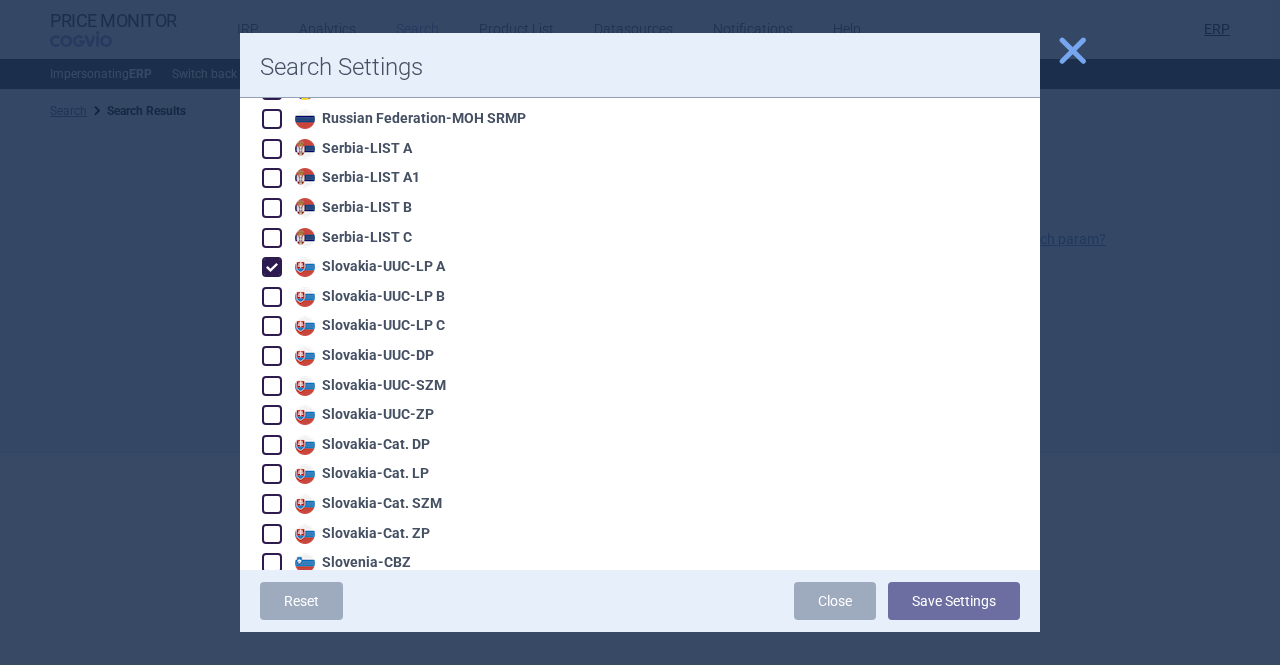 scroll, scrollTop: 2980, scrollLeft: 0, axis: vertical 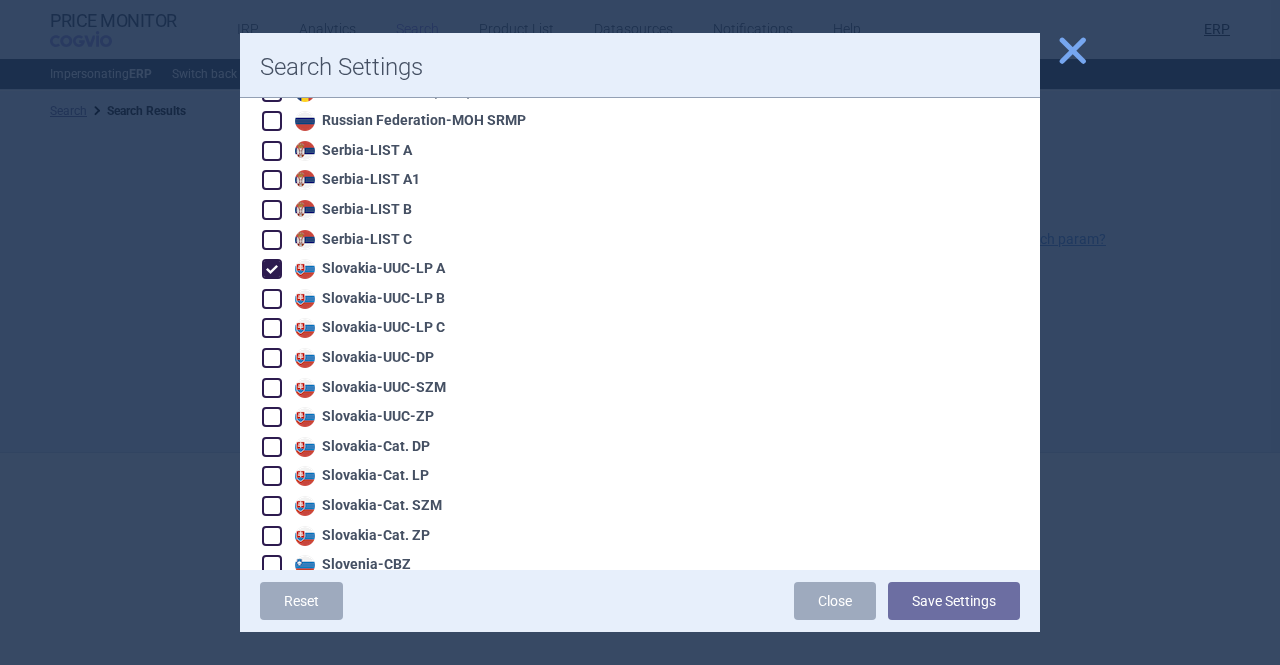 click at bounding box center (272, 299) 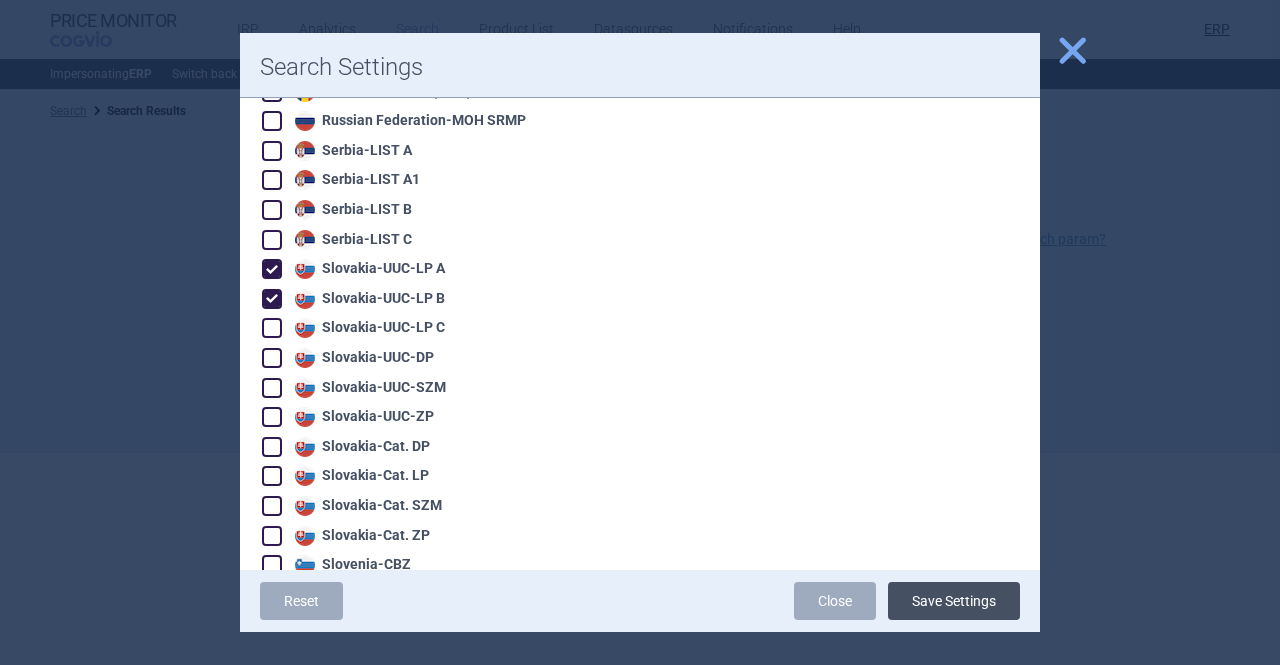 click on "Save Settings" at bounding box center (954, 601) 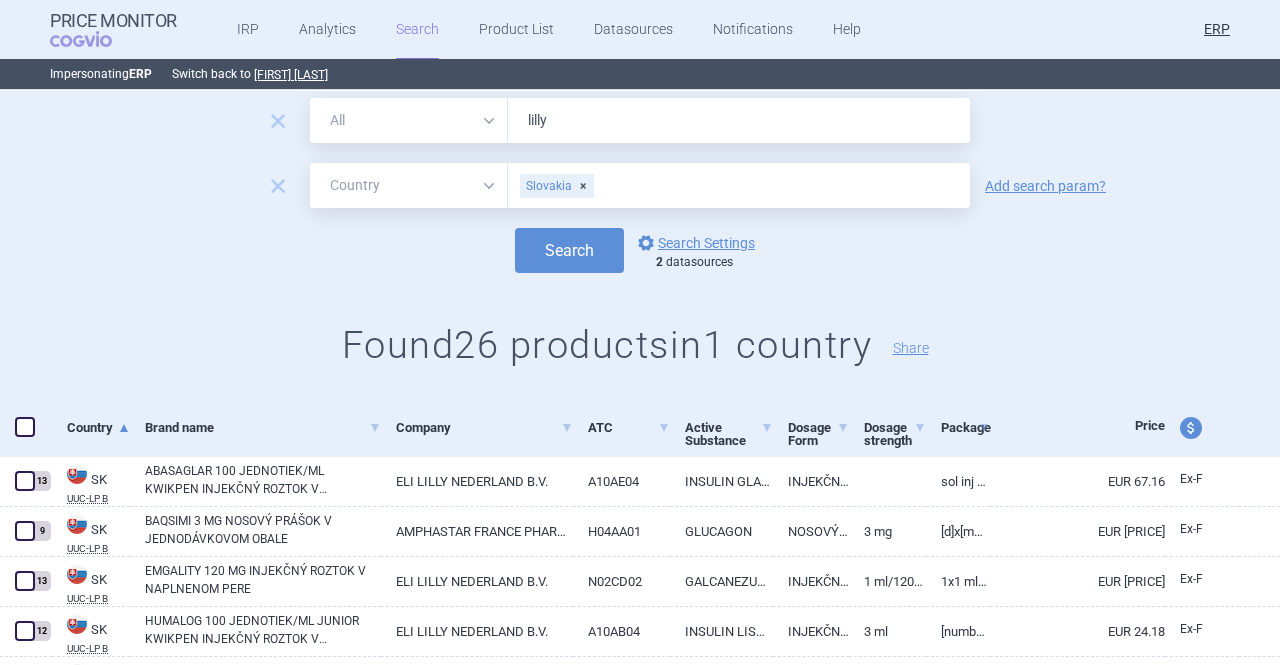 scroll, scrollTop: 0, scrollLeft: 0, axis: both 